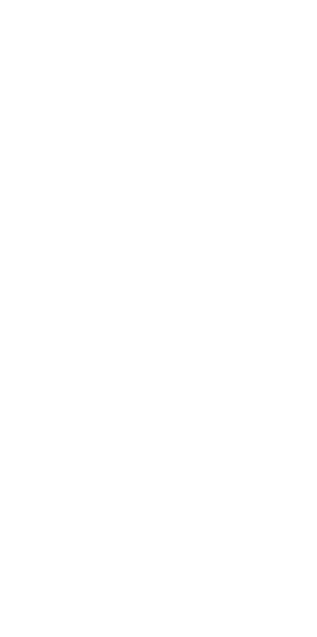 scroll, scrollTop: 0, scrollLeft: 0, axis: both 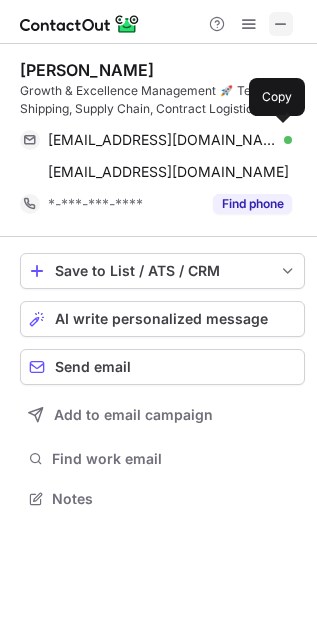 click at bounding box center (281, 24) 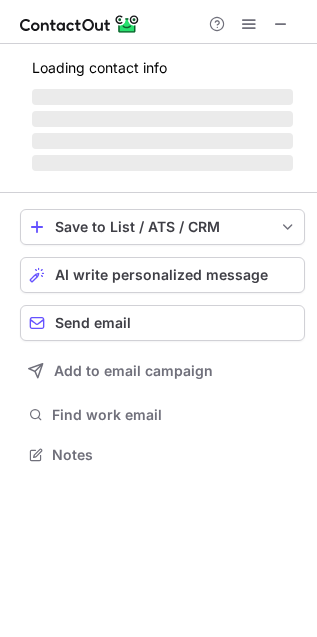 scroll, scrollTop: 10, scrollLeft: 10, axis: both 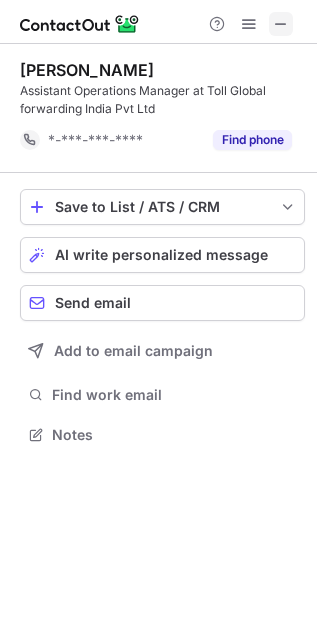 click at bounding box center [281, 24] 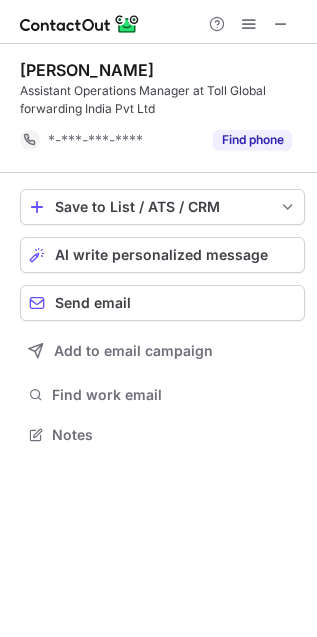 scroll, scrollTop: 442, scrollLeft: 317, axis: both 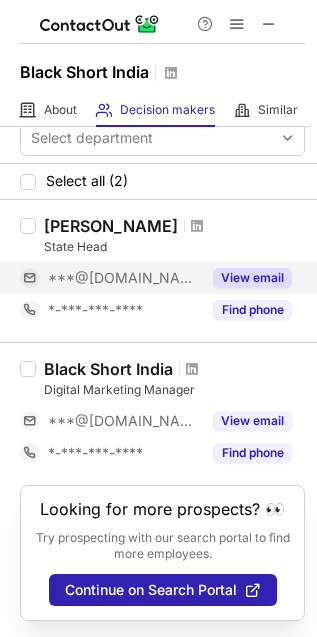 click on "View email" at bounding box center (252, 278) 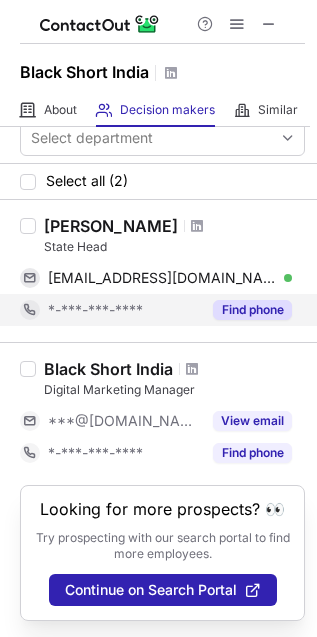 click on "Find phone" at bounding box center (252, 310) 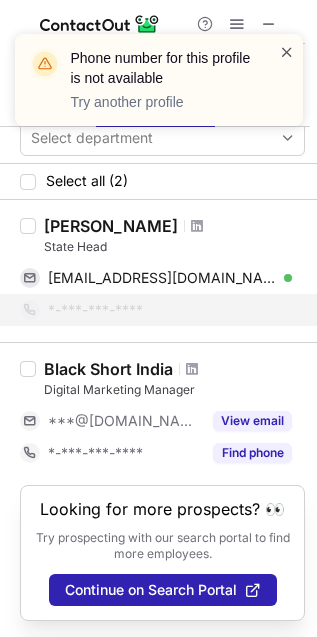 click at bounding box center [287, 52] 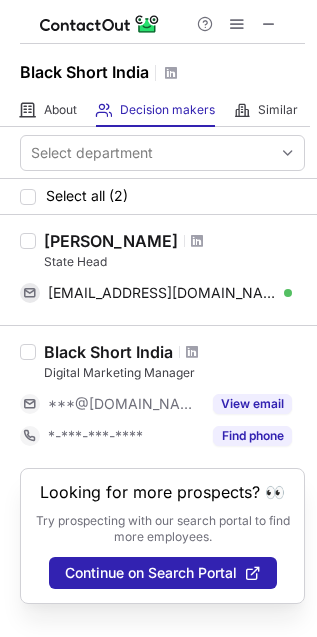 scroll, scrollTop: 2, scrollLeft: 0, axis: vertical 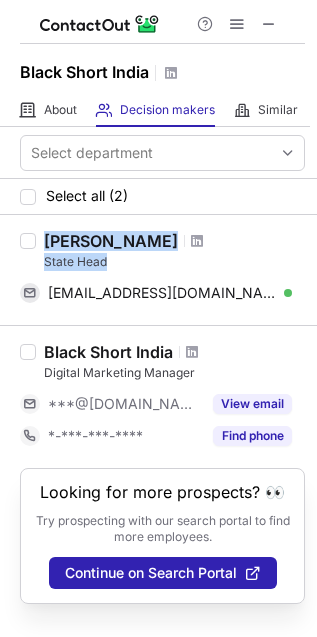 drag, startPoint x: 41, startPoint y: 231, endPoint x: 117, endPoint y: 258, distance: 80.65358 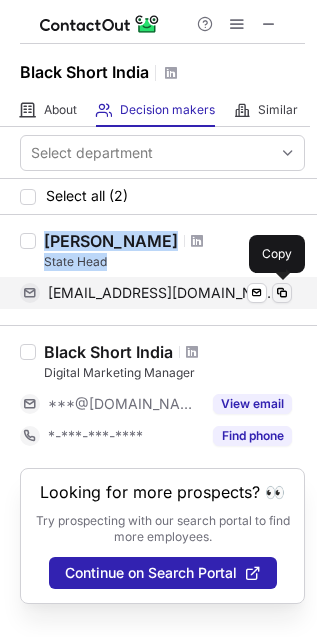 click at bounding box center (282, 293) 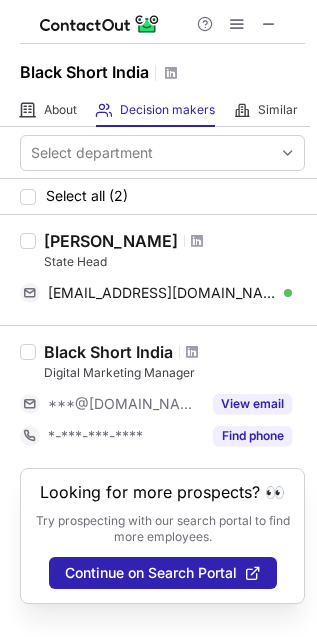 click at bounding box center (237, 24) 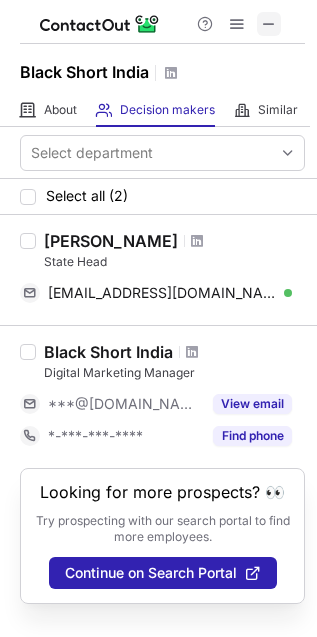 click at bounding box center (269, 24) 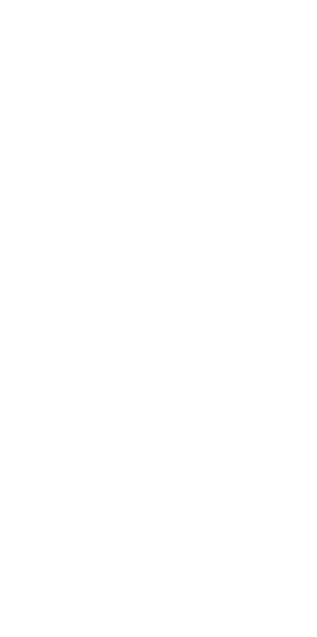 scroll, scrollTop: 0, scrollLeft: 0, axis: both 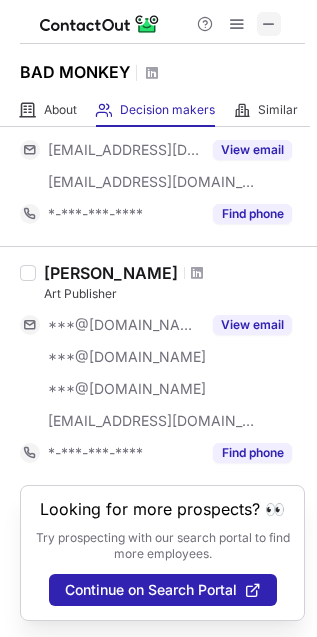 click at bounding box center [269, 24] 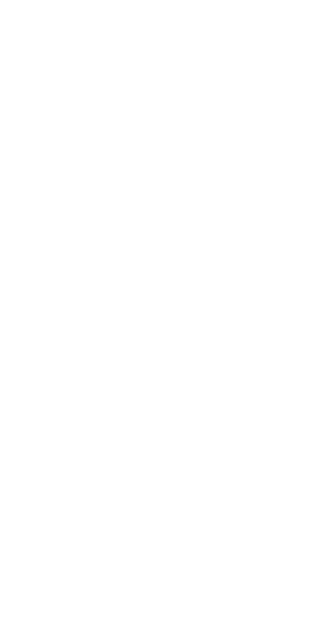 scroll, scrollTop: 0, scrollLeft: 0, axis: both 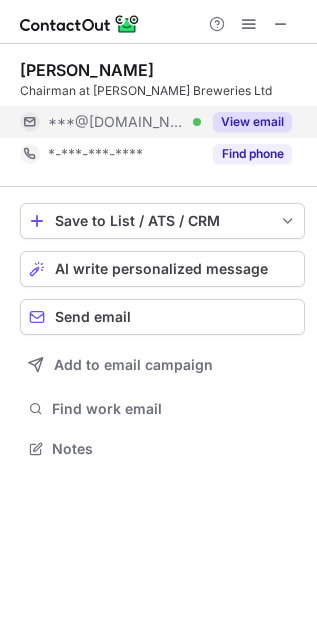 click on "View email" at bounding box center (252, 122) 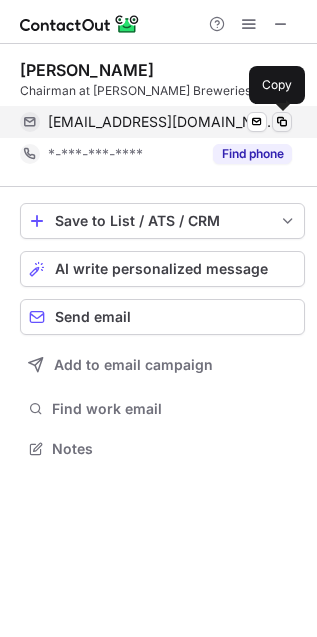click at bounding box center (282, 122) 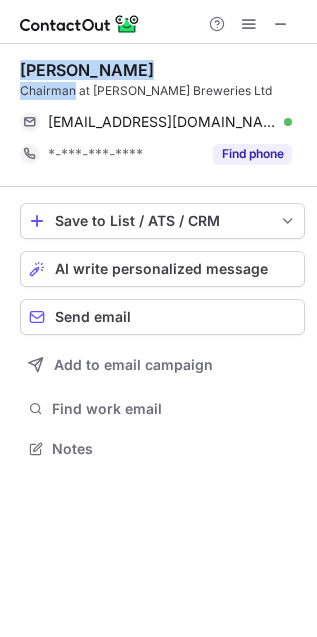 drag, startPoint x: 18, startPoint y: 68, endPoint x: 75, endPoint y: 87, distance: 60.083275 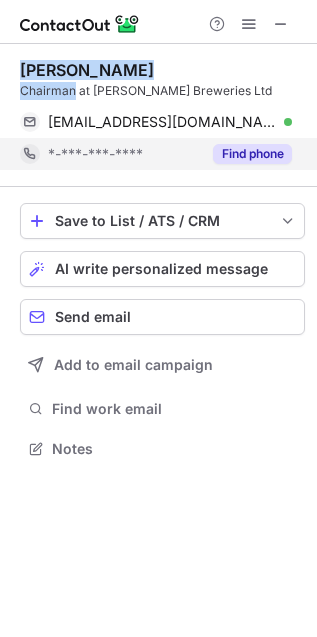click on "Find phone" at bounding box center [252, 154] 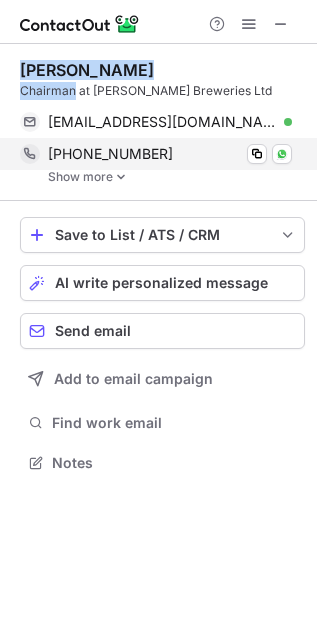 scroll, scrollTop: 10, scrollLeft: 10, axis: both 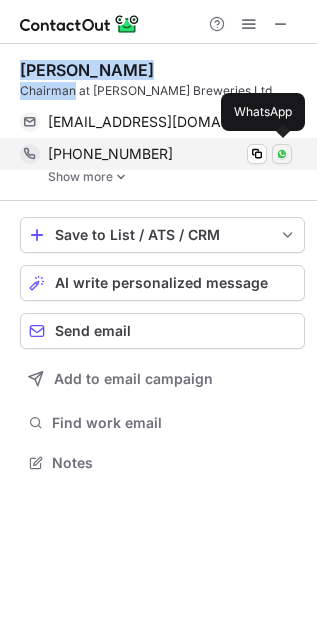 click at bounding box center (282, 154) 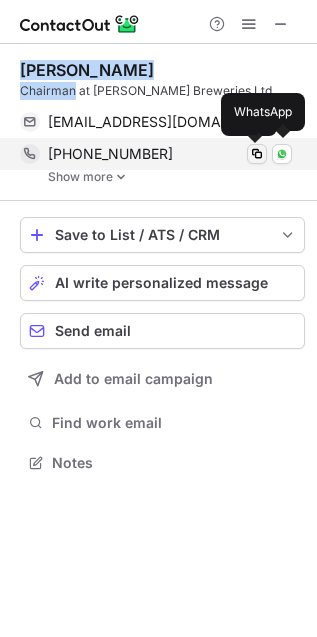 click at bounding box center (257, 154) 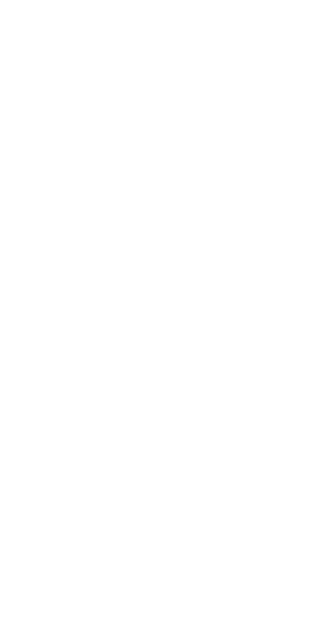scroll, scrollTop: 0, scrollLeft: 0, axis: both 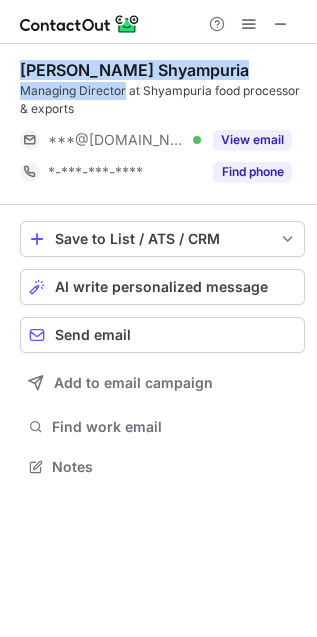 drag, startPoint x: 11, startPoint y: 71, endPoint x: 125, endPoint y: 97, distance: 116.92733 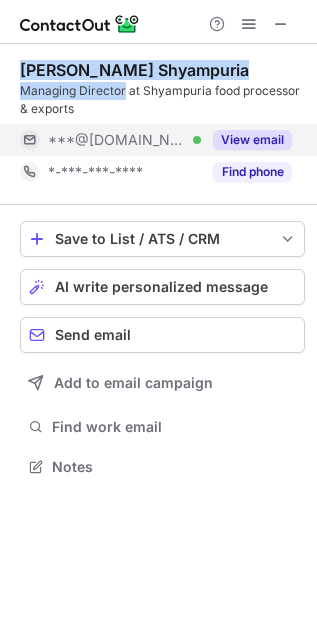 click on "View email" at bounding box center (252, 140) 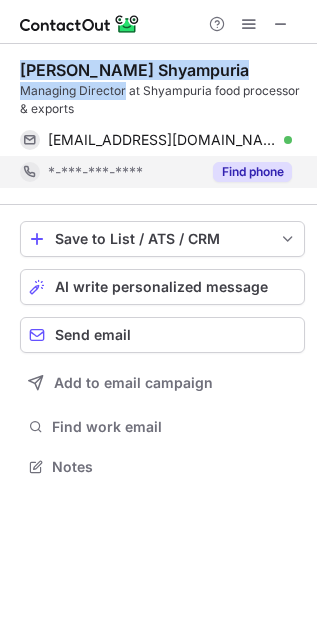 click on "Find phone" at bounding box center (252, 172) 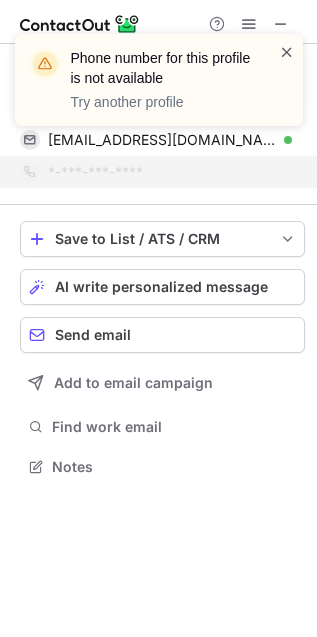 click at bounding box center [287, 52] 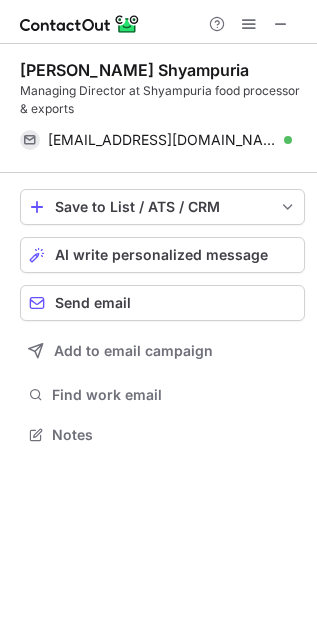 scroll, scrollTop: 421, scrollLeft: 317, axis: both 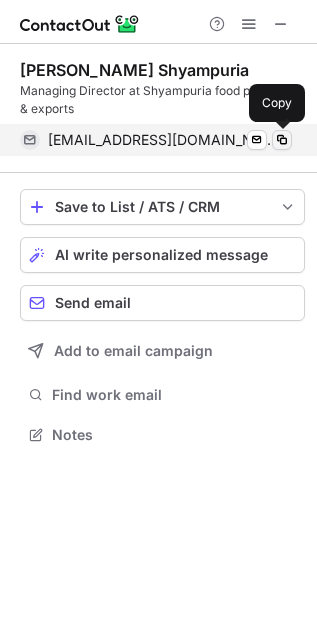 click at bounding box center [282, 140] 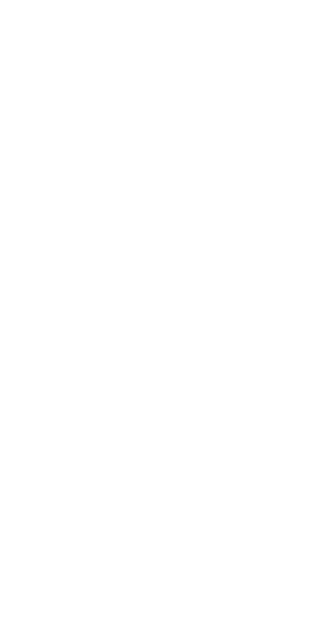 scroll, scrollTop: 0, scrollLeft: 0, axis: both 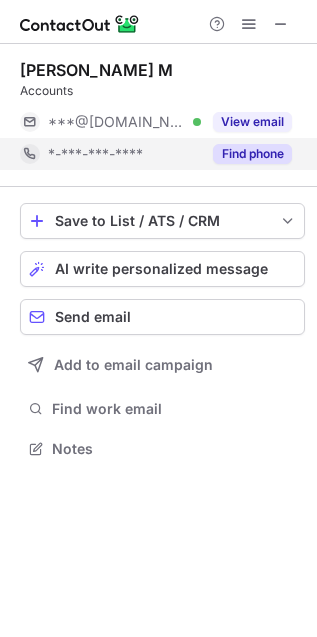 click on "Find phone" at bounding box center (252, 154) 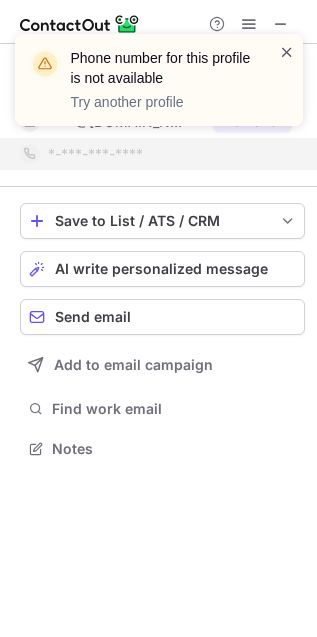 drag, startPoint x: 276, startPoint y: 45, endPoint x: 287, endPoint y: 48, distance: 11.401754 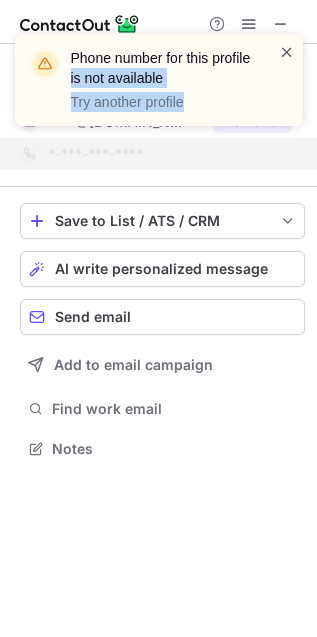 click at bounding box center [287, 52] 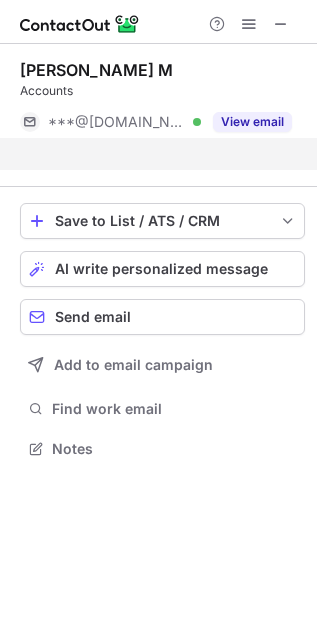 scroll, scrollTop: 402, scrollLeft: 317, axis: both 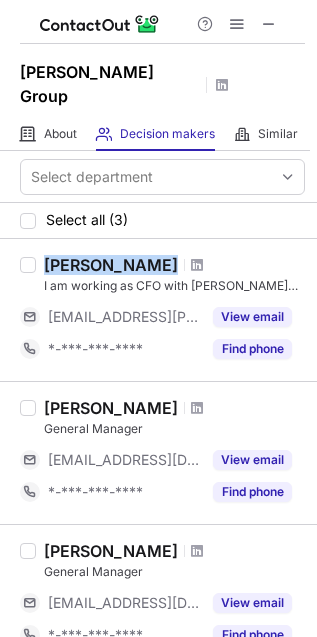 drag, startPoint x: 43, startPoint y: 240, endPoint x: 173, endPoint y: 243, distance: 130.0346 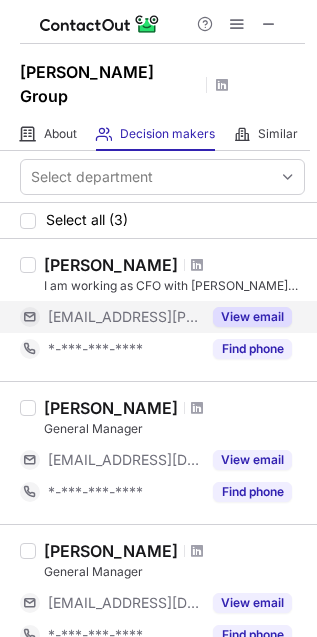 click on "View email" at bounding box center (246, 317) 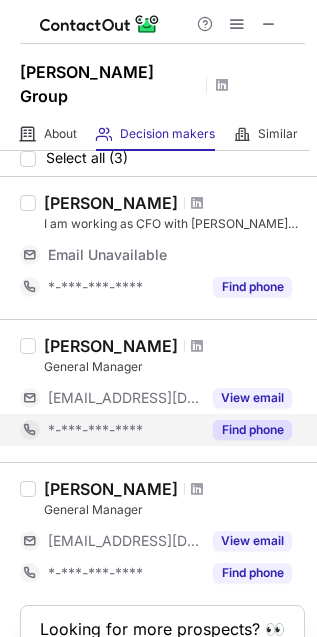 scroll, scrollTop: 125, scrollLeft: 0, axis: vertical 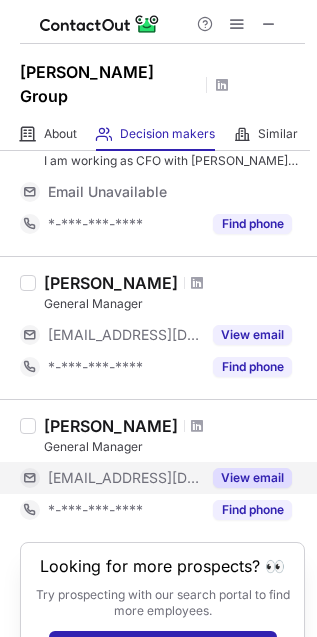 click on "View email" at bounding box center [252, 478] 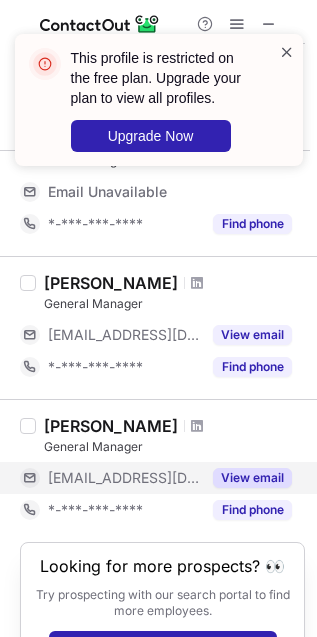 click at bounding box center (287, 52) 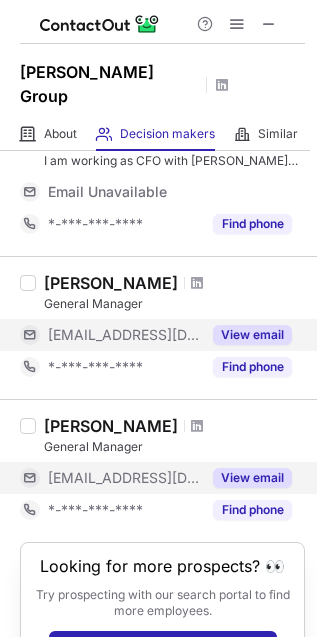 click on "View email" at bounding box center (252, 335) 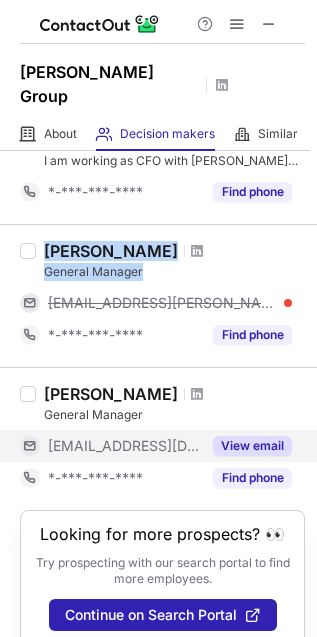 drag, startPoint x: 42, startPoint y: 256, endPoint x: 150, endPoint y: 245, distance: 108.55874 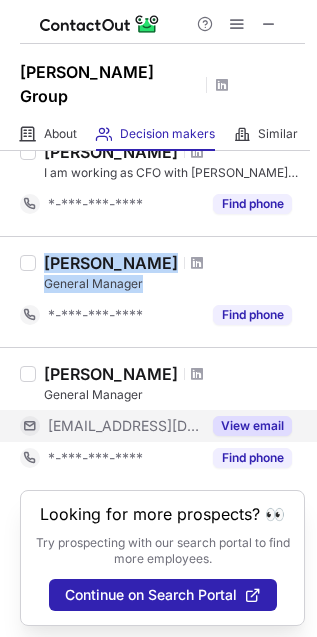 scroll, scrollTop: 0, scrollLeft: 0, axis: both 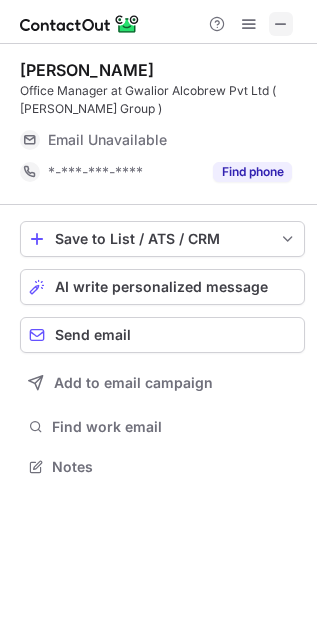 click at bounding box center (281, 24) 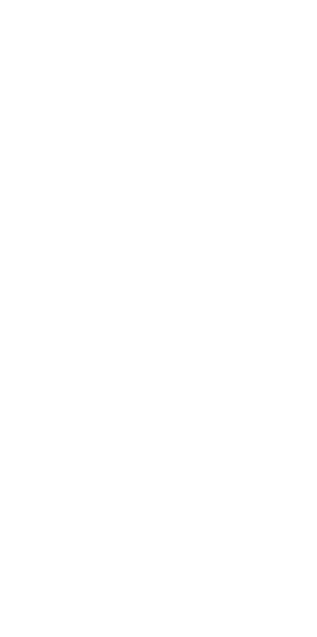 scroll, scrollTop: 0, scrollLeft: 0, axis: both 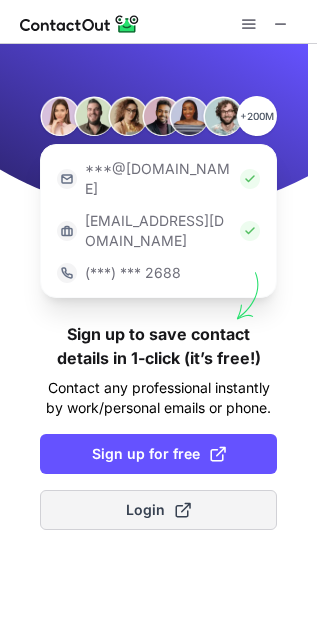 click on "Login" at bounding box center [158, 510] 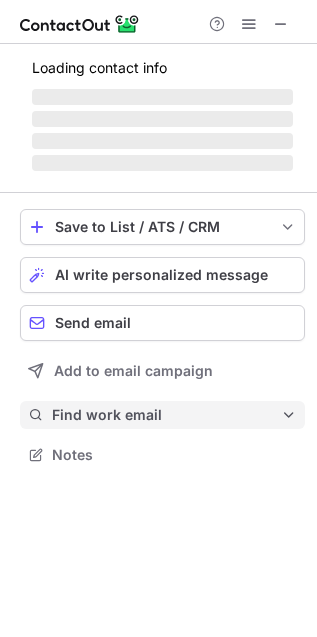 scroll, scrollTop: 10, scrollLeft: 10, axis: both 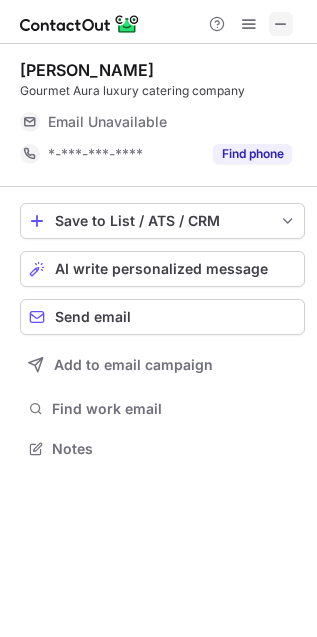 click at bounding box center [281, 24] 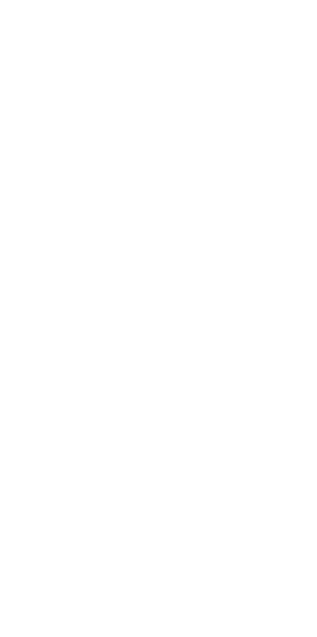 scroll, scrollTop: 0, scrollLeft: 0, axis: both 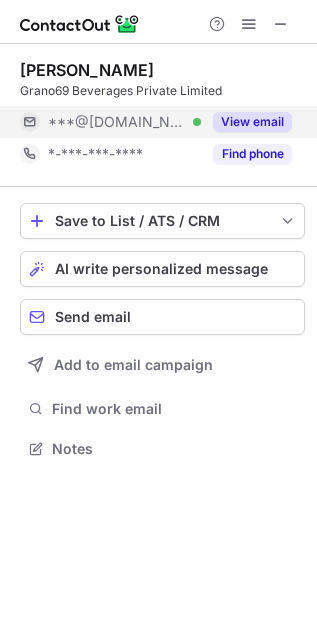 click on "View email" at bounding box center (252, 122) 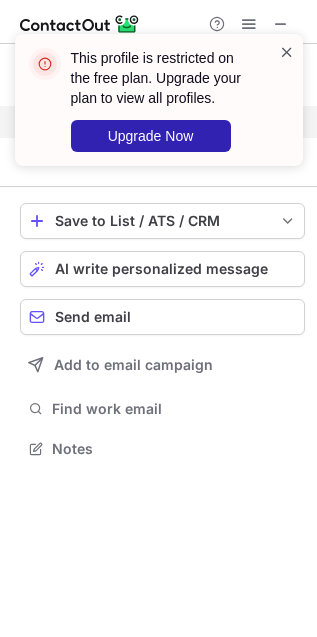 click at bounding box center (287, 52) 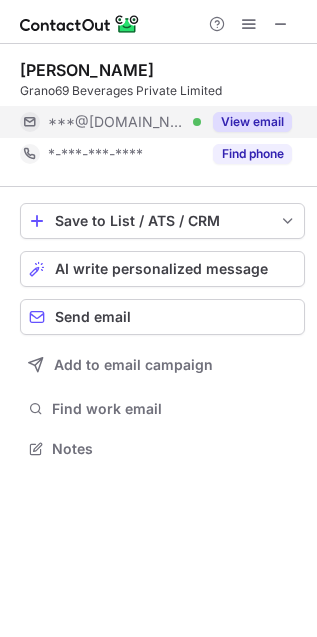 click on "This profile is restricted on the free plan. Upgrade your plan to view all profiles. Upgrade Now" at bounding box center [159, 108] 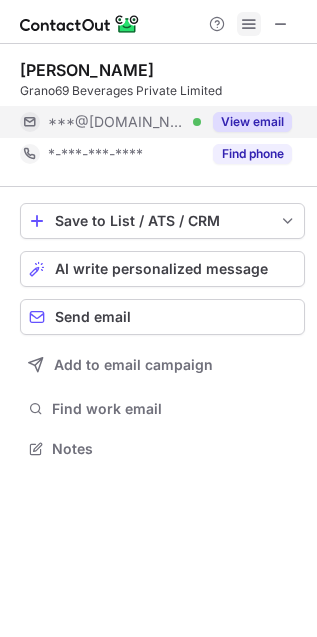 click at bounding box center [249, 24] 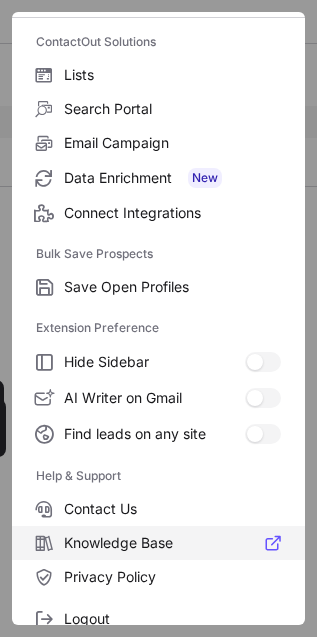 scroll, scrollTop: 195, scrollLeft: 0, axis: vertical 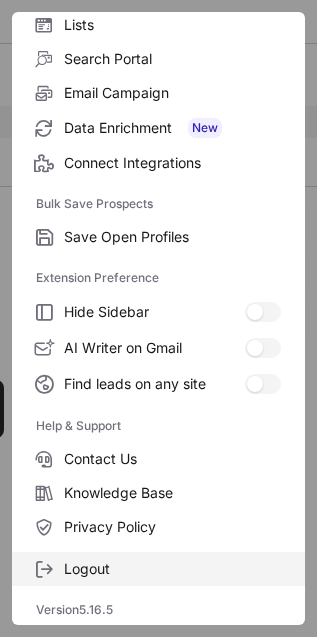 click on "Logout" at bounding box center [172, 569] 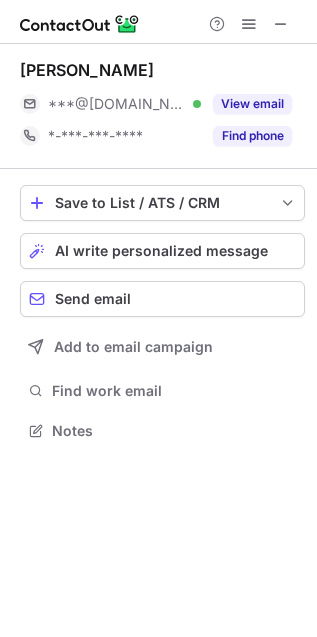 scroll, scrollTop: 10, scrollLeft: 10, axis: both 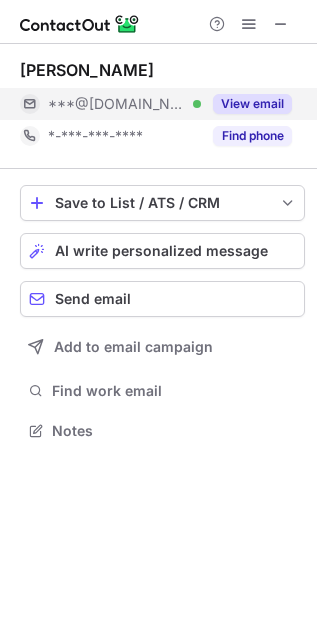 click on "View email" at bounding box center [252, 104] 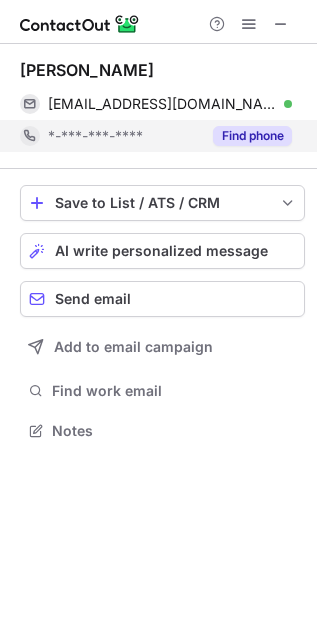 click on "Find phone" at bounding box center (252, 136) 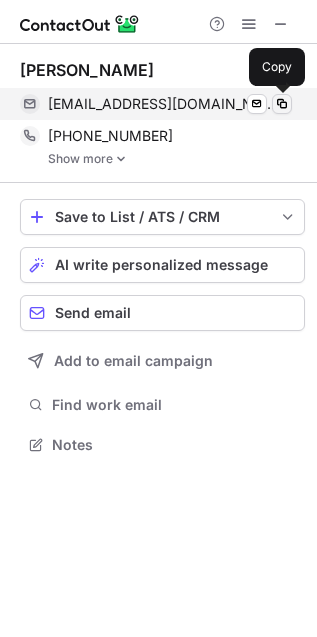 scroll, scrollTop: 10, scrollLeft: 10, axis: both 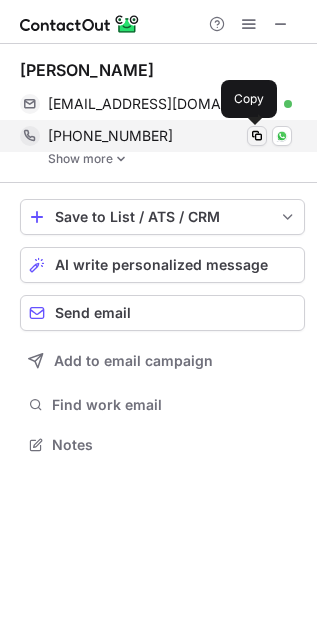 click at bounding box center [257, 136] 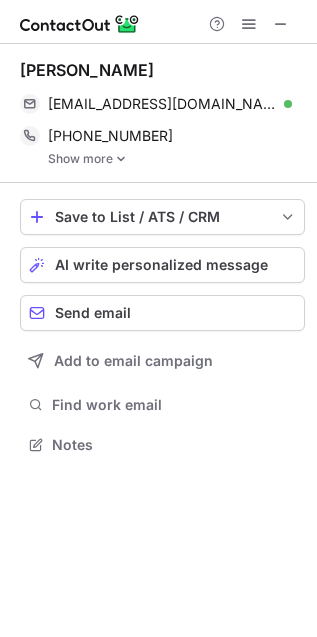 click on "Tarun Bhargava" at bounding box center [87, 70] 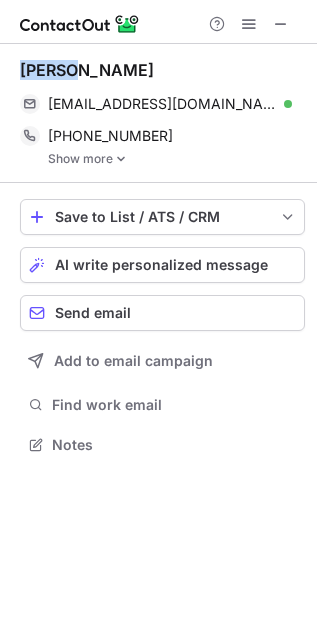 click on "Tarun Bhargava" at bounding box center [87, 70] 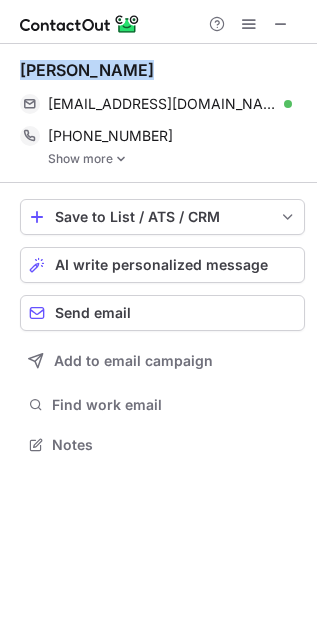 click on "Tarun Bhargava" at bounding box center (87, 70) 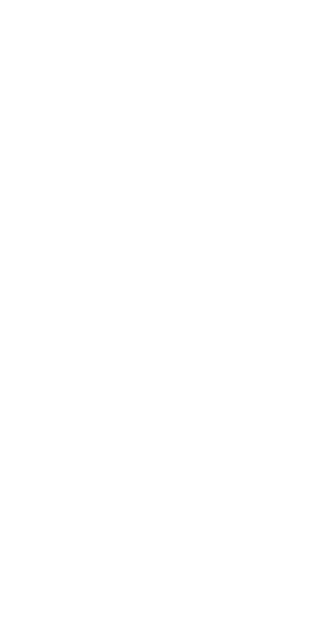 scroll, scrollTop: 0, scrollLeft: 0, axis: both 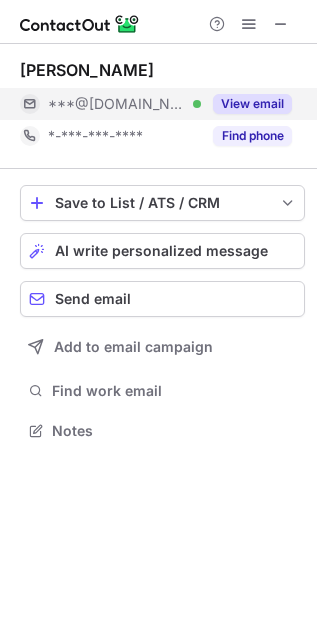 click on "View email" at bounding box center (252, 104) 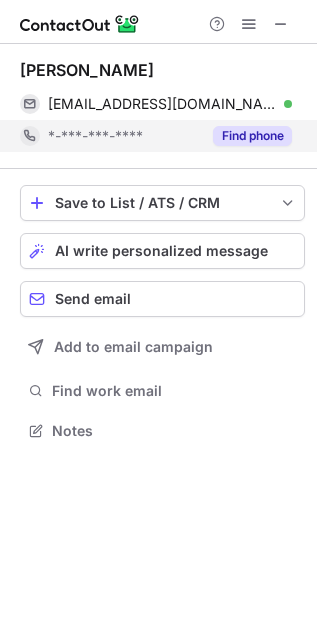 click on "Find phone" at bounding box center (246, 136) 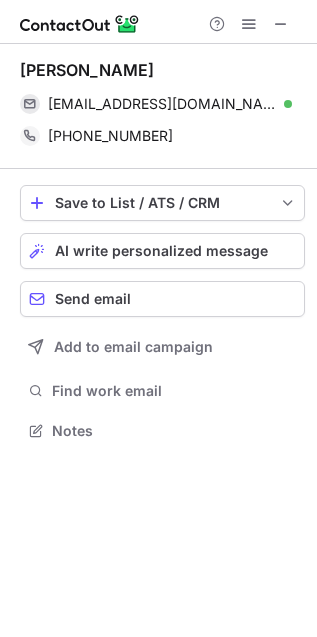 click on "[PERSON_NAME]" at bounding box center [87, 70] 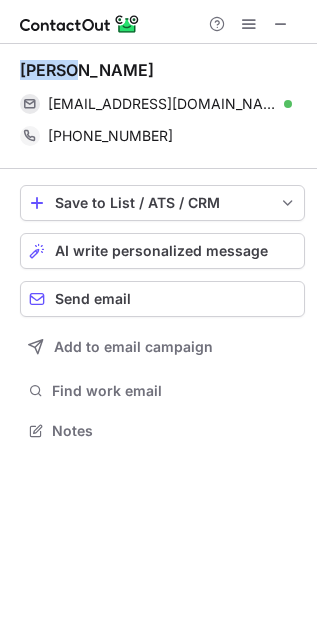 click on "[PERSON_NAME]" at bounding box center [87, 70] 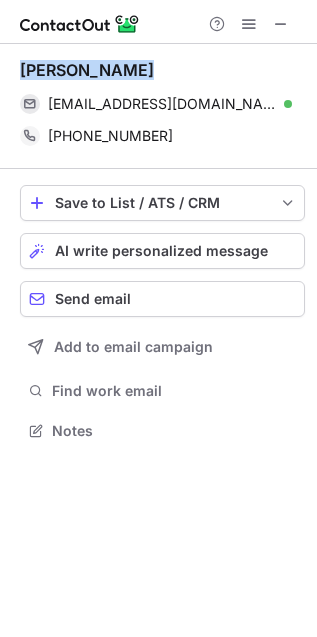 click on "[PERSON_NAME]" at bounding box center (87, 70) 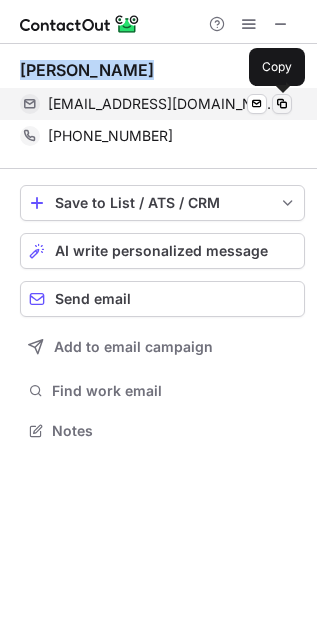 click at bounding box center (282, 104) 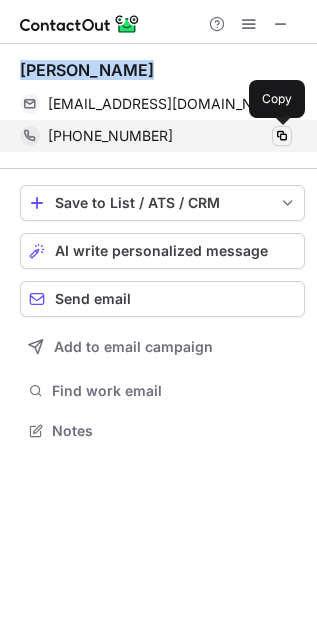 click at bounding box center [282, 136] 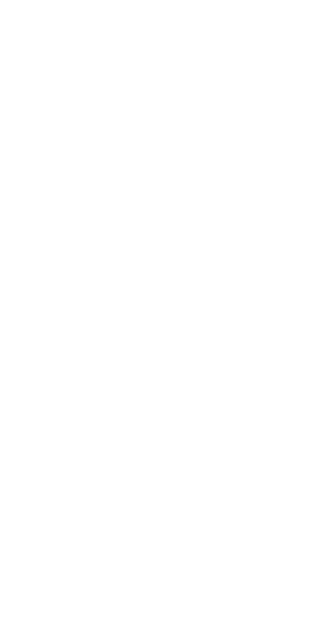 scroll, scrollTop: 0, scrollLeft: 0, axis: both 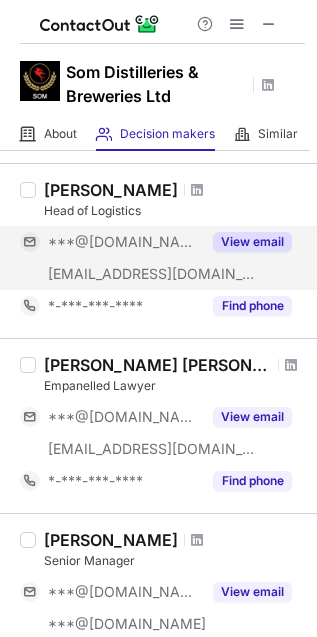 click on "View email" at bounding box center (252, 242) 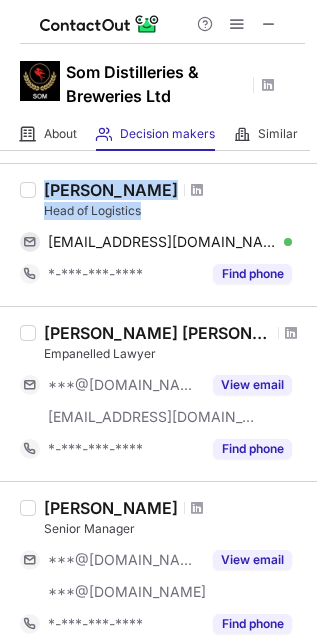 drag, startPoint x: 45, startPoint y: 182, endPoint x: 146, endPoint y: 218, distance: 107.22407 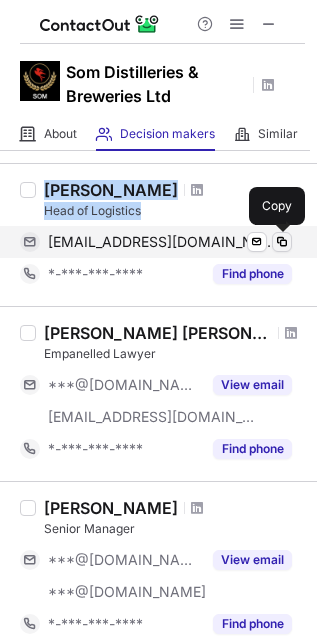 click at bounding box center [282, 242] 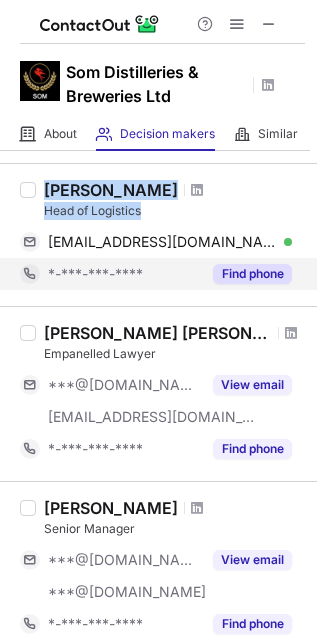 click on "Find phone" at bounding box center [252, 274] 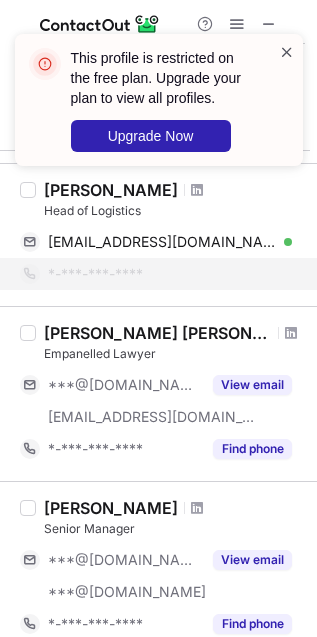 click at bounding box center [287, 52] 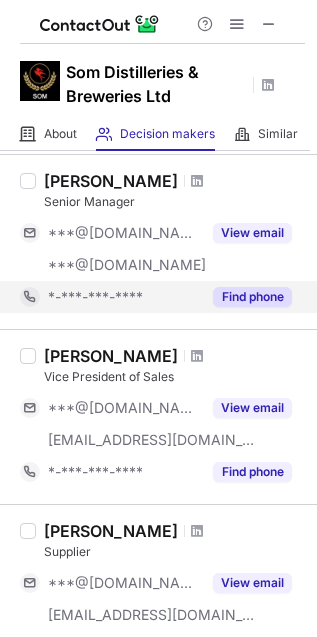 scroll, scrollTop: 500, scrollLeft: 0, axis: vertical 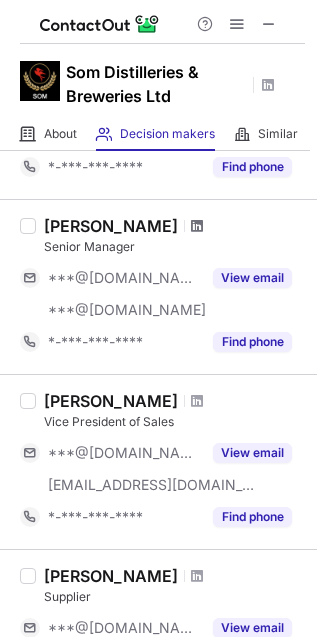 click at bounding box center [197, 226] 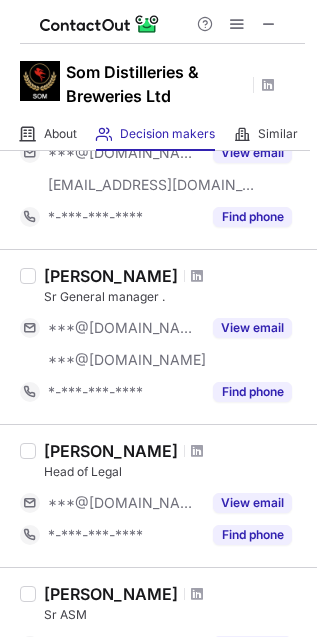 scroll, scrollTop: 1125, scrollLeft: 0, axis: vertical 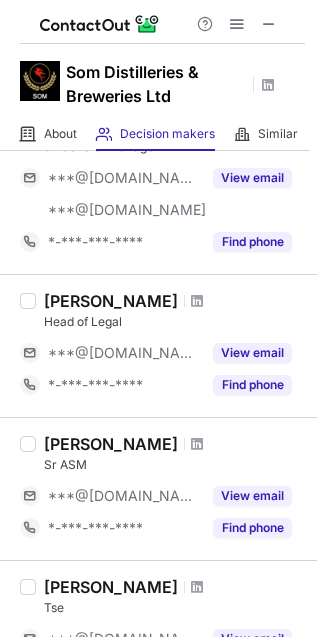 click on "View email" at bounding box center [252, 353] 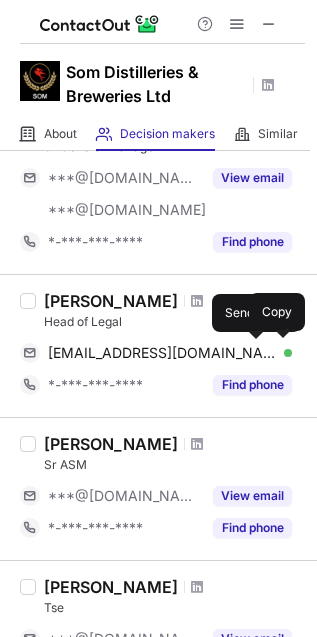 drag, startPoint x: 250, startPoint y: 358, endPoint x: 80, endPoint y: 287, distance: 184.23083 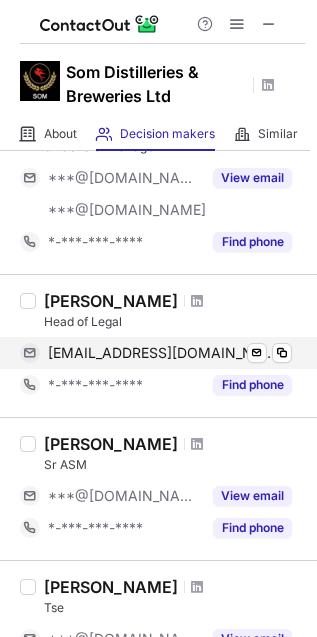 click on "Prashant Chauhan Head of Legal sprashantchauhan@gmail.com Verified Send email Copy *-***-***-**** Find phone" at bounding box center (158, 345) 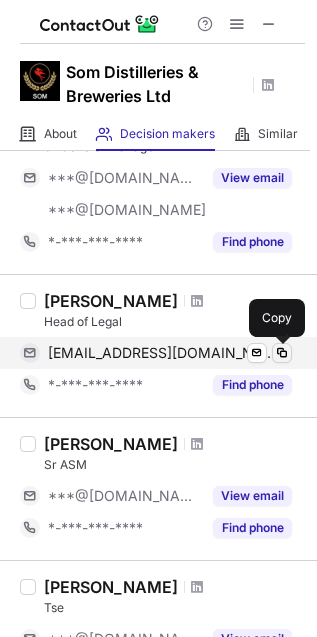 click at bounding box center (282, 353) 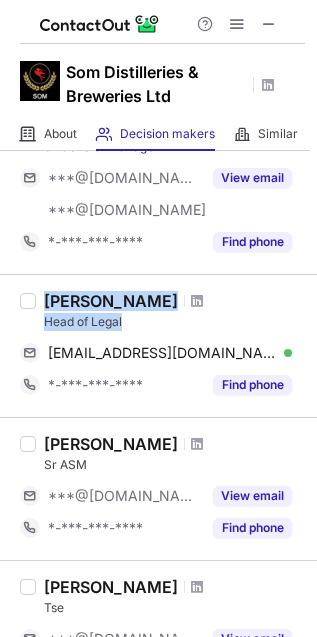 drag, startPoint x: 37, startPoint y: 285, endPoint x: 133, endPoint y: 323, distance: 103.24728 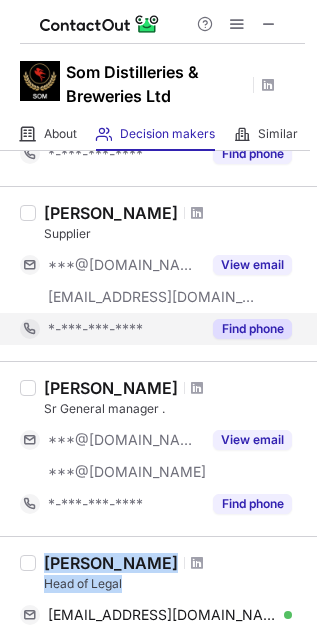 scroll, scrollTop: 738, scrollLeft: 0, axis: vertical 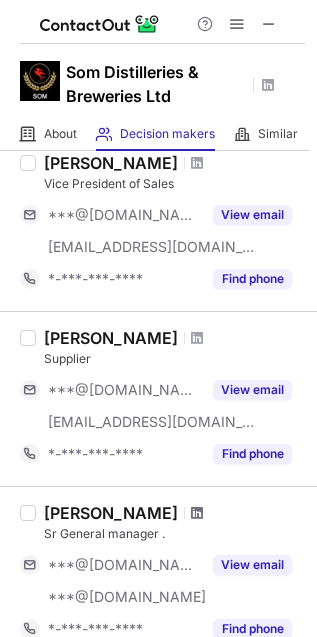 click at bounding box center [197, 513] 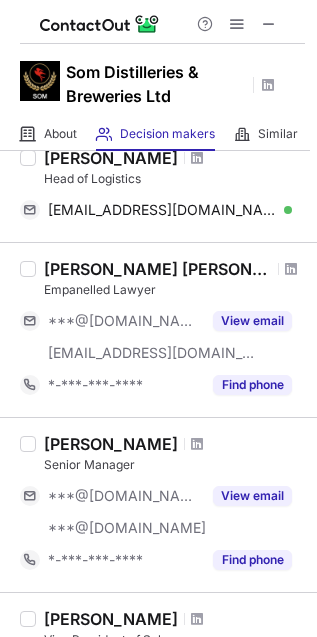 scroll, scrollTop: 238, scrollLeft: 0, axis: vertical 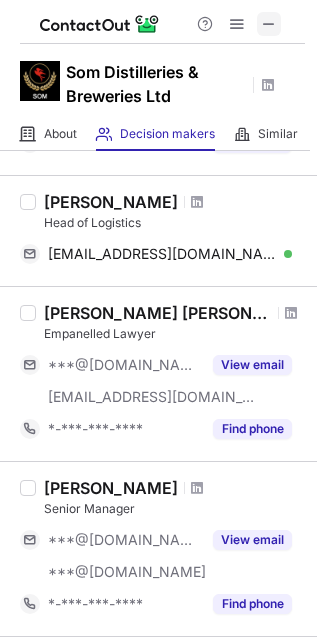 click at bounding box center [269, 24] 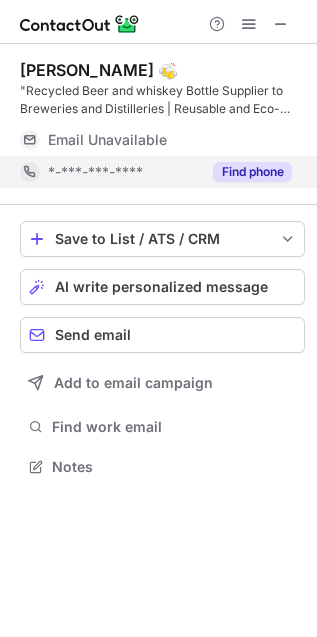scroll, scrollTop: 10, scrollLeft: 10, axis: both 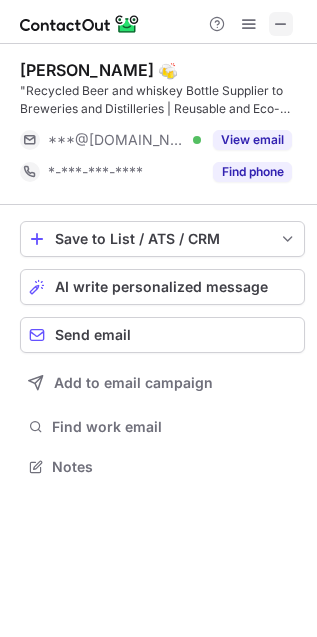 click at bounding box center [281, 24] 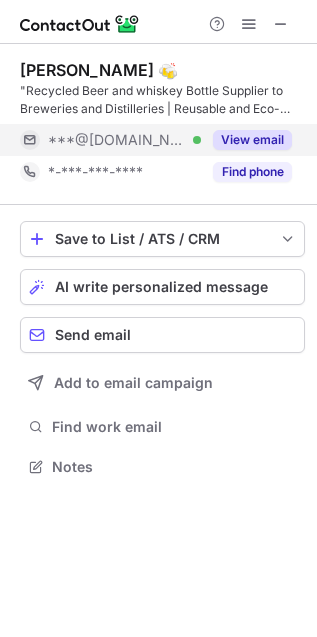 click on "View email" at bounding box center [252, 140] 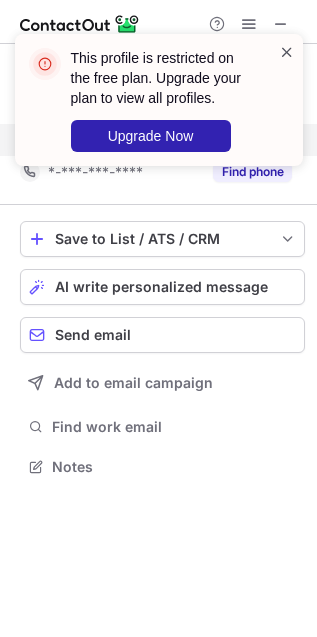click at bounding box center [287, 52] 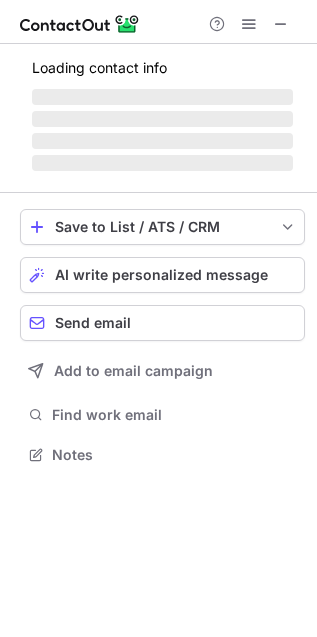 scroll, scrollTop: 10, scrollLeft: 10, axis: both 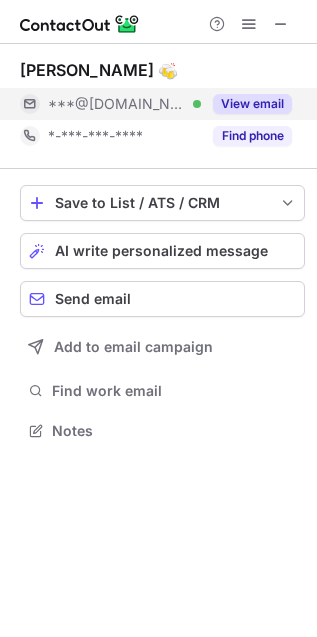 click on "View email" at bounding box center (252, 104) 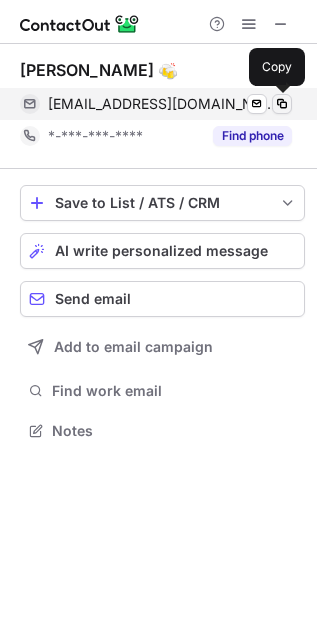 click at bounding box center [282, 104] 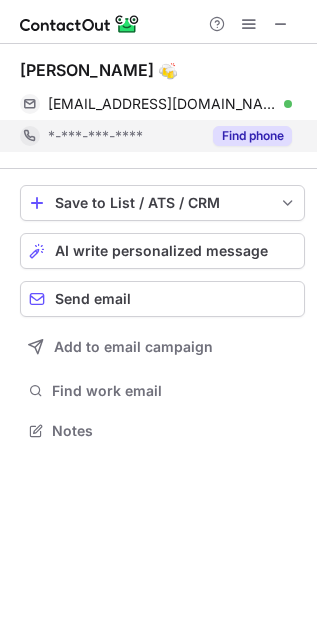 click on "Find phone" at bounding box center (252, 136) 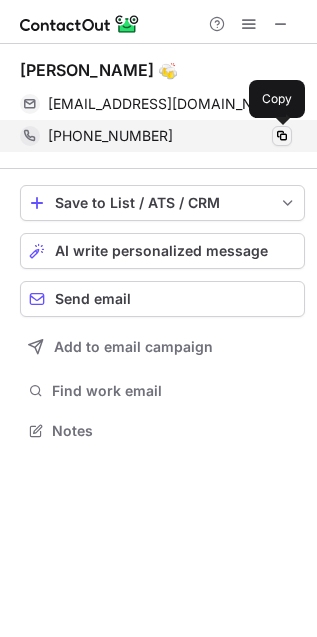 click at bounding box center (282, 136) 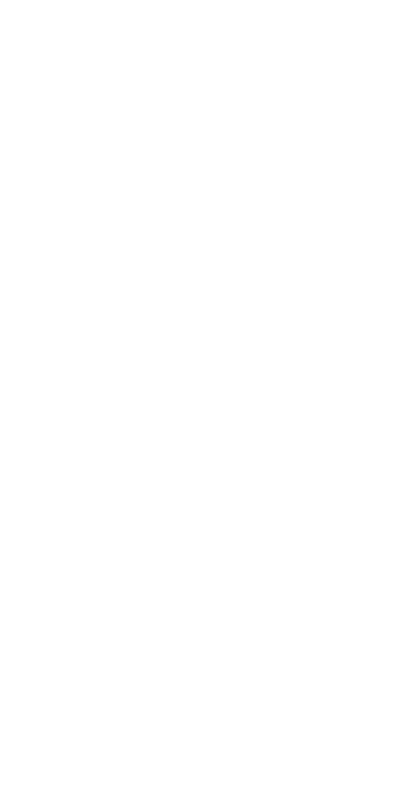scroll, scrollTop: 0, scrollLeft: 0, axis: both 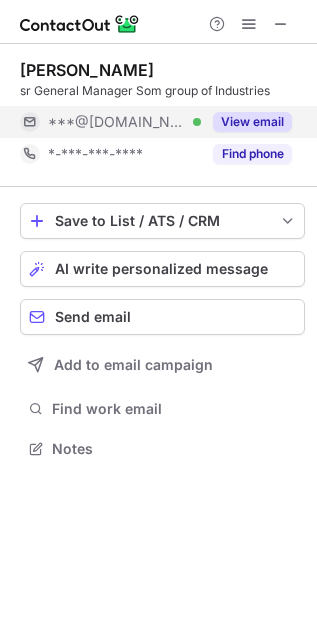 click on "View email" at bounding box center [252, 122] 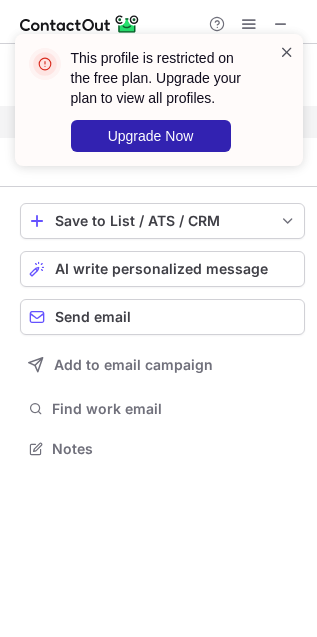 drag, startPoint x: 287, startPoint y: 50, endPoint x: 256, endPoint y: 30, distance: 36.891735 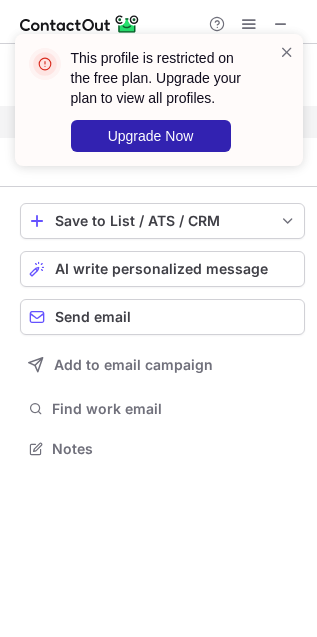 click at bounding box center [287, 52] 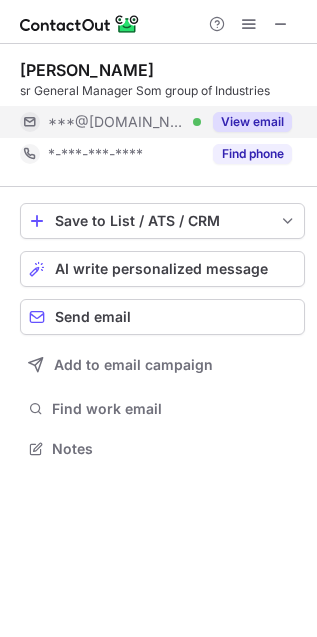 click on "This profile is restricted on the free plan. Upgrade your plan to view all profiles. Upgrade Now" at bounding box center (159, 108) 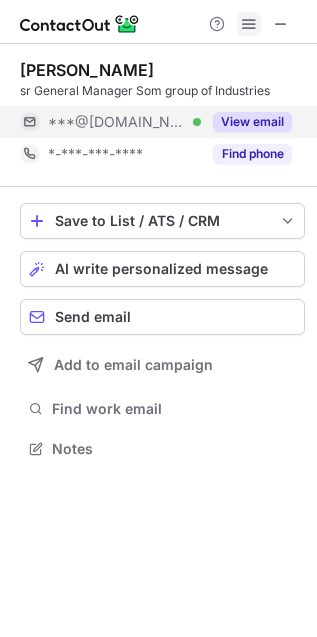 click at bounding box center [249, 24] 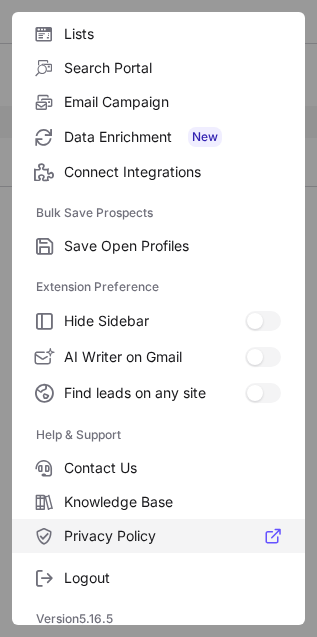 scroll, scrollTop: 195, scrollLeft: 0, axis: vertical 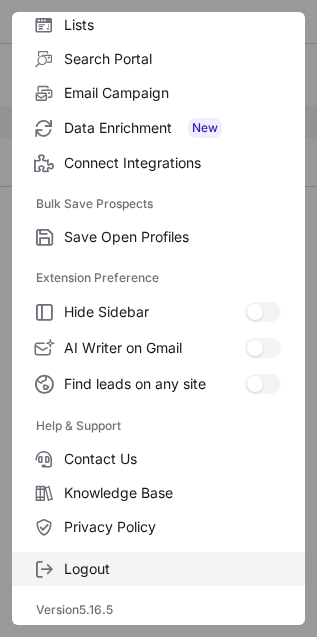 click on "Logout" at bounding box center (172, 569) 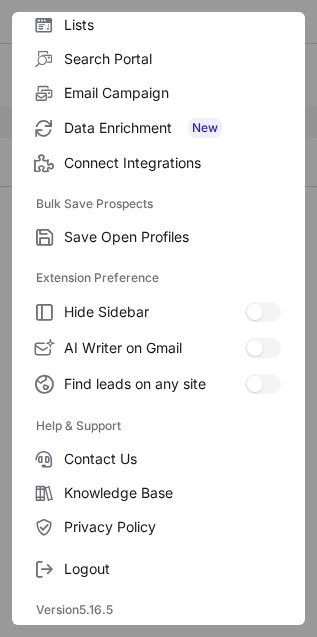 scroll, scrollTop: 0, scrollLeft: 0, axis: both 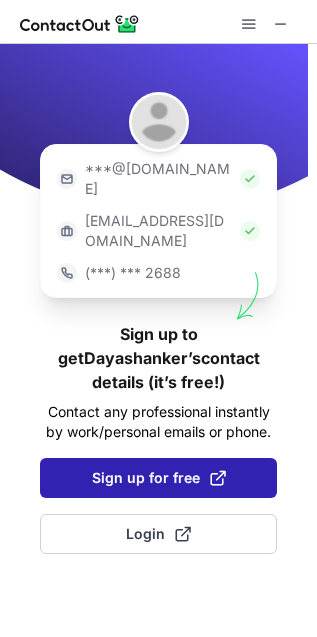 click on "Sign up for free" at bounding box center [158, 478] 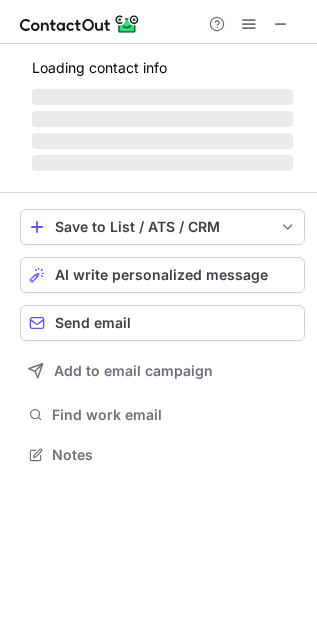 scroll, scrollTop: 10, scrollLeft: 10, axis: both 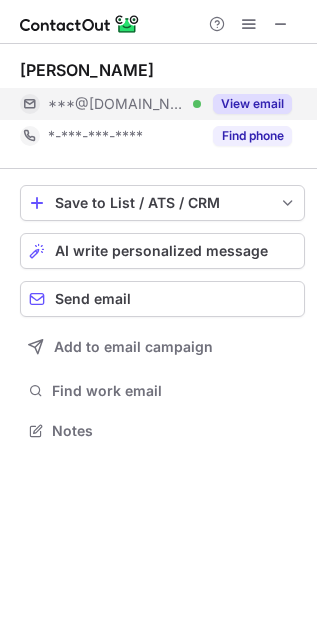 click on "View email" at bounding box center [252, 104] 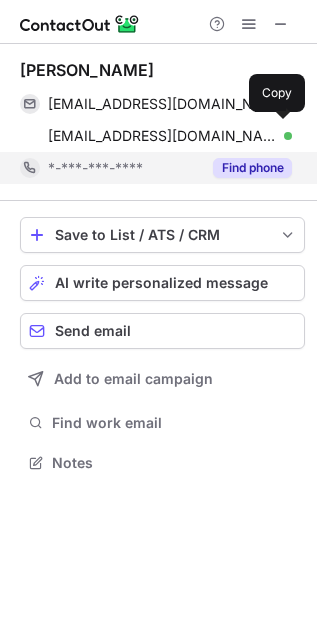 scroll, scrollTop: 10, scrollLeft: 10, axis: both 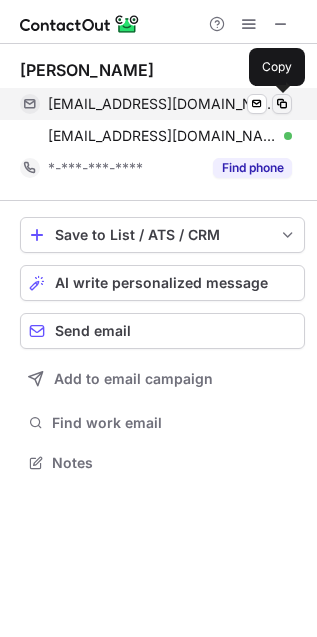 click at bounding box center (282, 104) 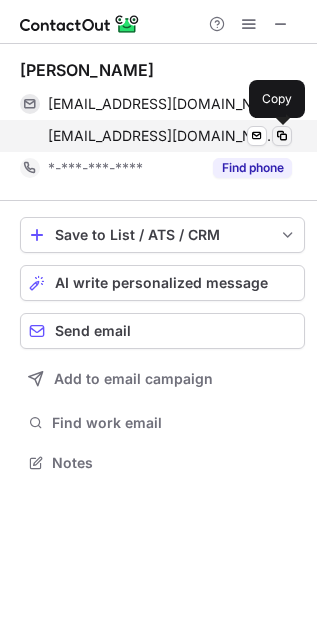 click at bounding box center [282, 136] 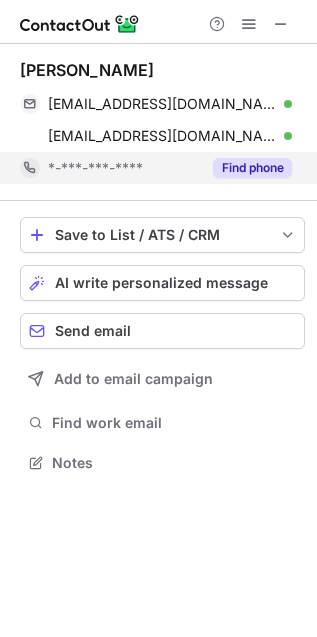 click on "Find phone" at bounding box center [246, 168] 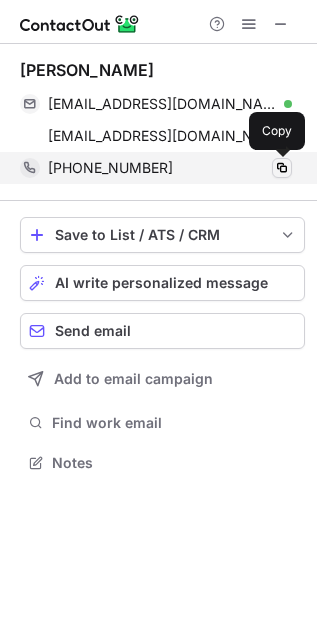 click at bounding box center (282, 168) 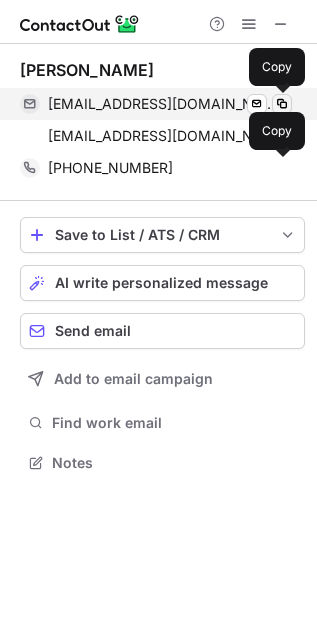 click at bounding box center (282, 104) 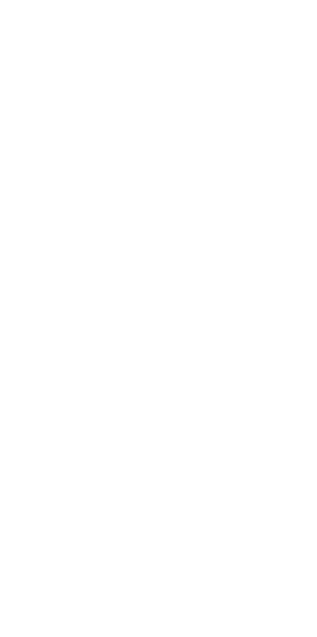 scroll, scrollTop: 0, scrollLeft: 0, axis: both 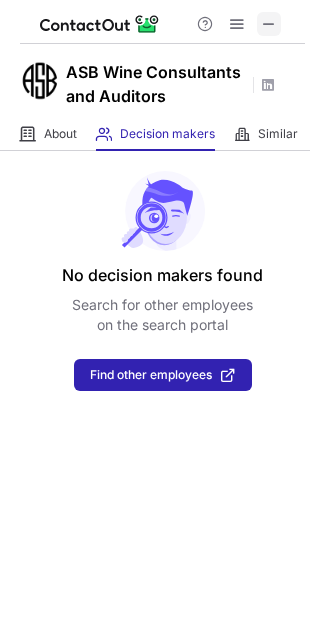 click at bounding box center [269, 24] 